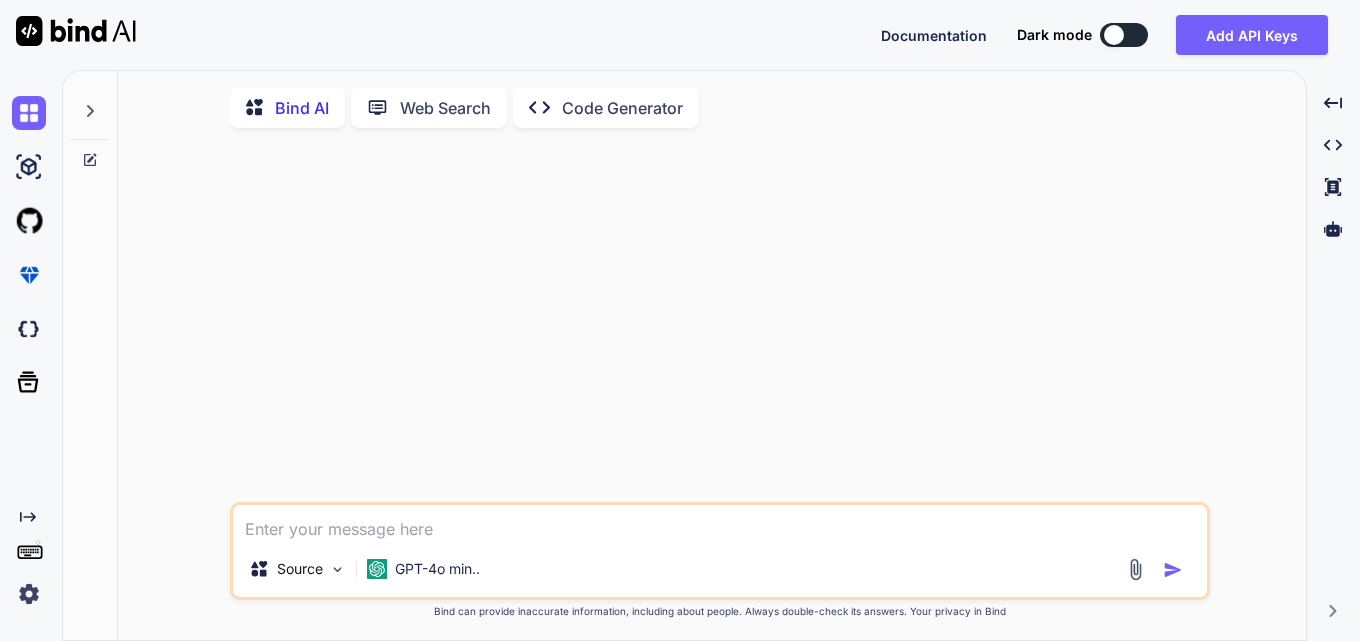 scroll, scrollTop: 0, scrollLeft: 0, axis: both 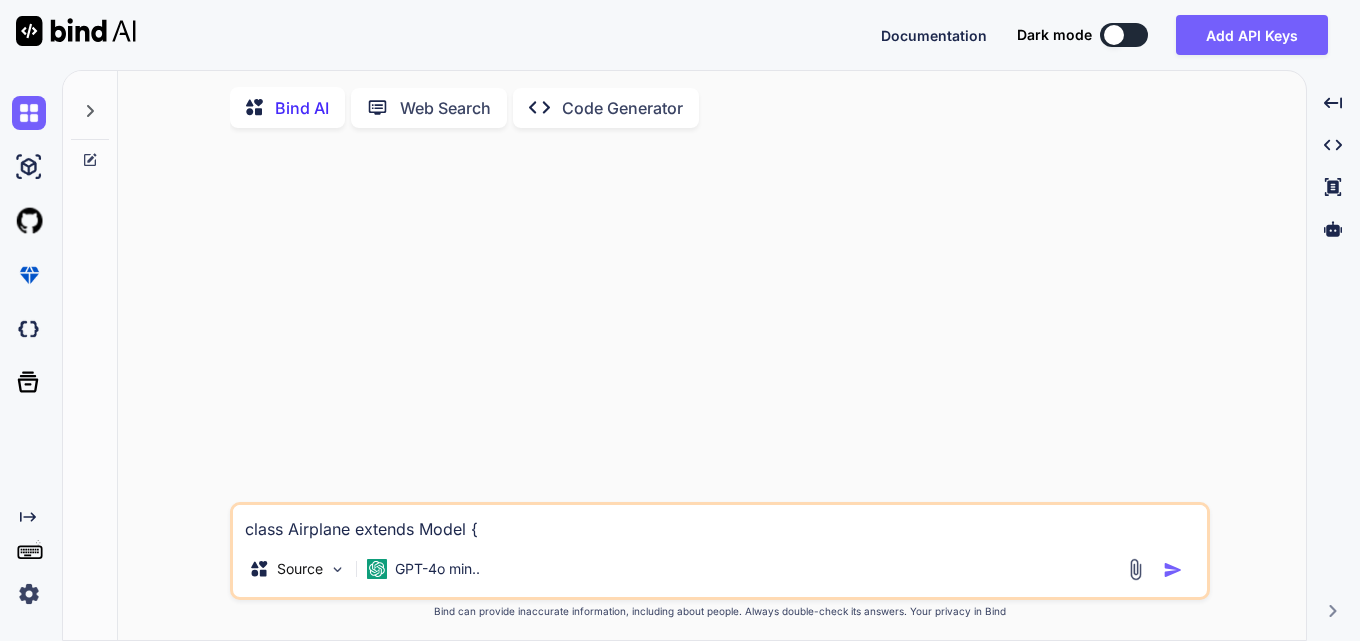 type on "class Airplane extends Model {
/**
* Helper method for defining associations.
* This method is not a part of Sequelize lifecycle.
* The `models/index` file will call this method automatically.
*/
static associate(models) {
// define association here
}
}
Airplane.init({
modelNumber: { type: DataTypes.STRING, allowNull: false },
capacity: { type: DataTypes.INTEGER, allowNull: false }
}, {
sequelize,
modelName: 'Airplane',
});
return Airplane;
};'use strict';
const {
Model
} = require('sequelize');
module.exports = (sequelize, DataTypes) => {
class Airplane extends Model {
/**
* Helper method for defining associations.
* This method is not a part of Sequelize lifecycle.
* The `models/index` file will call this method automatically.
*/
static associate(models) {
// define association here
}
}
Airplane.init({
modelNumber: { type: DataTypes.STRING, allowNull: false },
capacity: { type: DataTypes.INTEGER, allowNull: false }
}, {
sequelize,
modelName: 'Airplane',
});
return Airplane;
};" 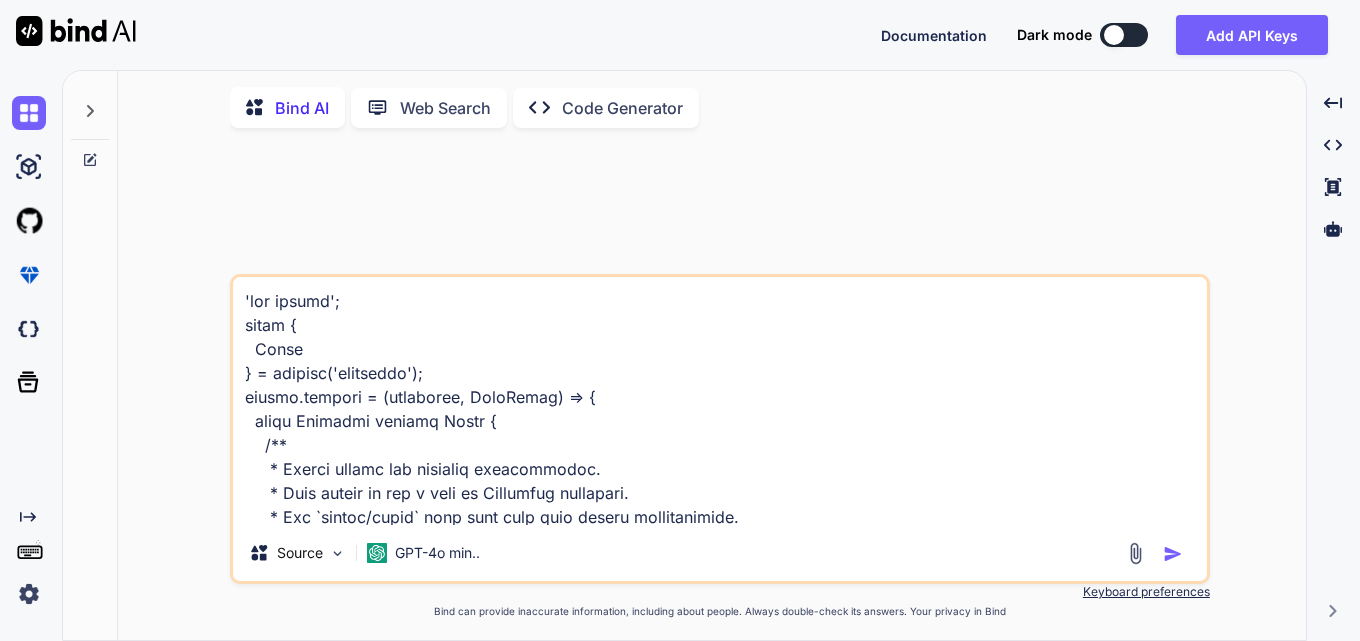 type on "x" 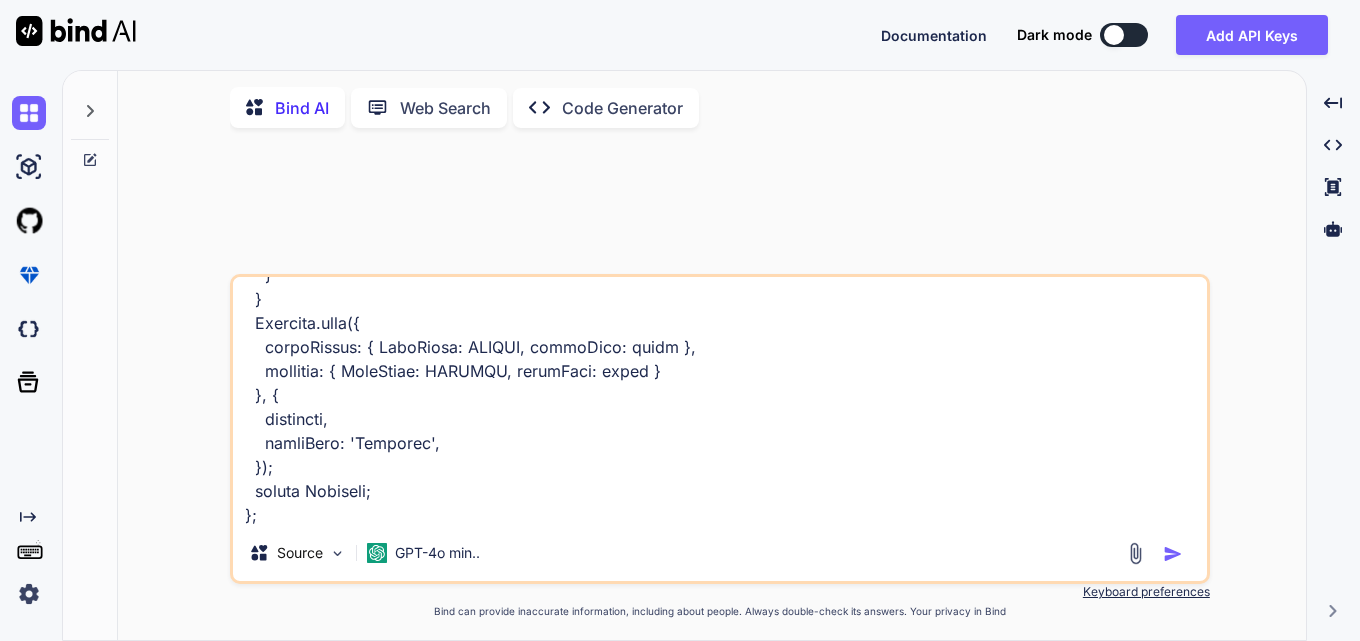 type on "class Airplane extends Model {
/**
* Helper method for defining associations.
* This method is not a part of Sequelize lifecycle.
* The `models/index` file will call this method automatically.
*/
static associate(models) {
// define association here
}
}
Airplane.init({
modelNumber: { type: DataTypes.STRING, allowNull: false },
capacity: { type: DataTypes.INTEGER, allowNull: false }
}, {
sequelize,
modelName: 'Airplane',
});
return Airplane;
};'use strict';
const {
Model
} = require('sequelize');
module.exports = (sequelize, DataTypes) => {
class Airplane extends Model {
/**
* Helper method for defining associations.
* This method is not a part of Sequelize lifecycle.
* The `models/index` file will call this method automatically.
*/
static associate(models) {
// define association here
}
}
Airplane.init({
modelNumber: { type: DataTypes.STRING, allowNull: false },
capacity: { type: DataTypes.INTEGER, allowNull: false }
}, {
sequelize,
modelName: 'Airplane',
});
return Airplane;
};" 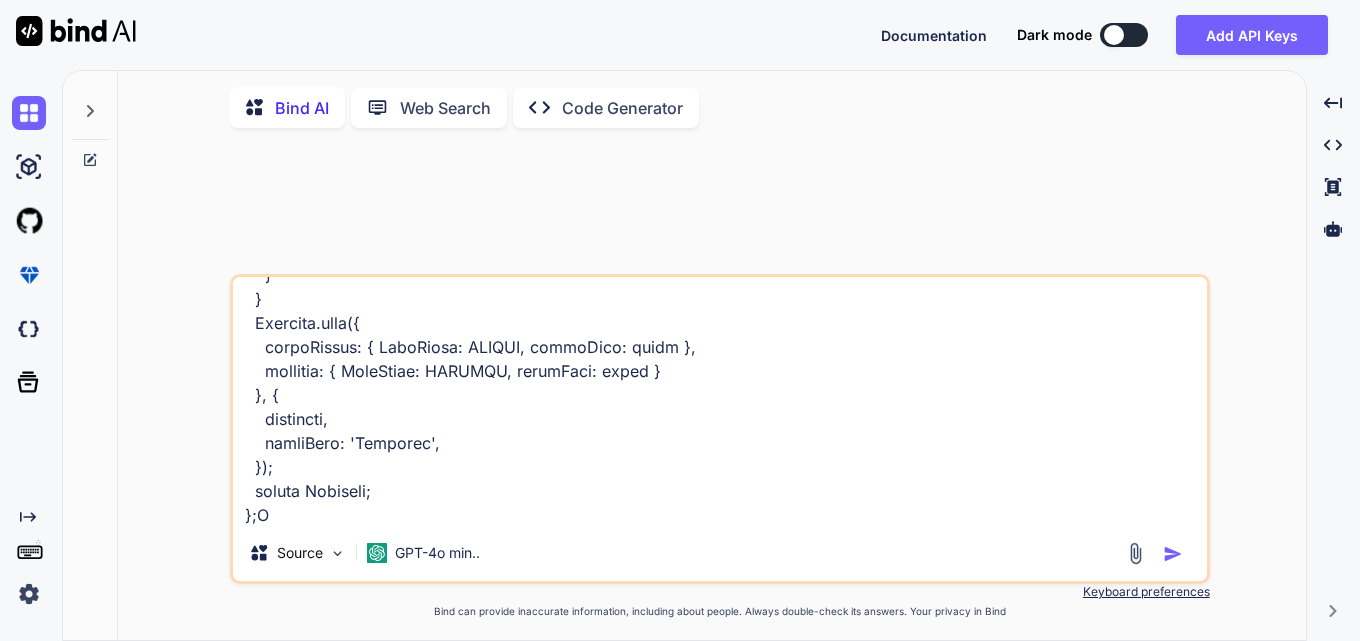 type on "class Airplane extends Model {
/**
* Helper method for defining associations.
* This method is not a part of Sequelize lifecycle.
* The `models/index` file will call this method automatically.
*/
static associate(models) {
// define association here
}
}
Airplane.init({
modelNumber: { type: DataTypes.STRING, allowNull: false },
capacity: { type: DataTypes.INTEGER, allowNull: false }
}, {
sequelize,
modelName: 'Airplane',
});
return Airplane;
};'use strict';
const {
Model
} = require('sequelize');
module.exports = (sequelize, DataTypes) => {
class Airplane extends Model {
/**
* Helper method for defining associations.
* This method is not a part of Sequelize lifecycle.
* The `models/index` file will call this method automatically.
*/
static associate(models) {
// define association here
}
}
Airplane.init({
modelNumber: { type: DataTypes.STRING, allowNull: false },
capacity: { type: DataTypes.INTEGER, allowNull: false }
}, {
sequelize,
modelName: 'Airplane',
});
return Airplane;
};" 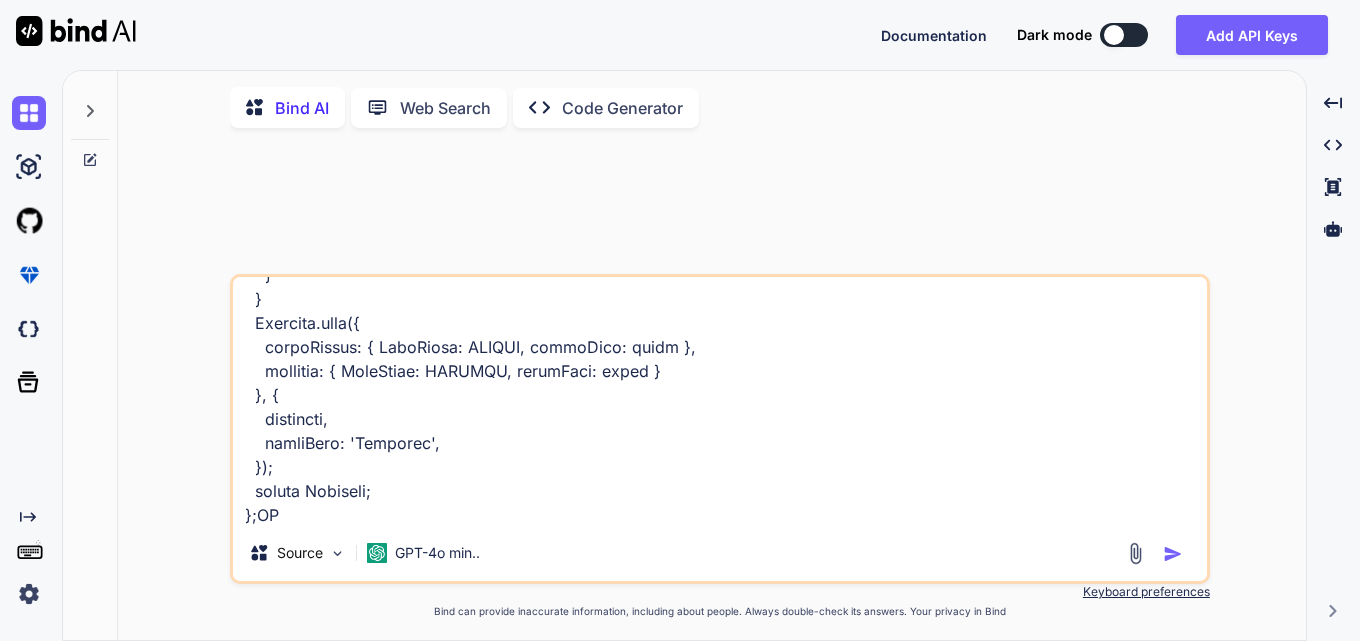 type on "'use strict';
const {
Model
} = require('sequelize');
module.exports = (sequelize, DataTypes) => {
class Airplane extends Model {
/**
* Helper method for defining associations.
* This method is not a part of Sequelize lifecycle.
* The `models/index` file will call this method automatically.
*/
static associate(models) {
// define association here
}
}
Airplane.init({
modelNumber: { DataTypes: STRING, allowNull: false },
capacity: { DataTypes: INTEGER, allowNull: false }
}, {
sequelize,
modelName: 'Airplane',
});
return Airplane;
};'use strict';
const {
Model
} = require('sequelize');
module.exports = (sequelize, DataTypes) => {
class Airplane extends Model {
/**
* Helper method for defining associations.
* This method is not a part of Sequelize lifecycle.
* The `models/index` file will call this method automatically.
*/
static associate(models) {
// define association here
}
}
Airplane.init({
..." 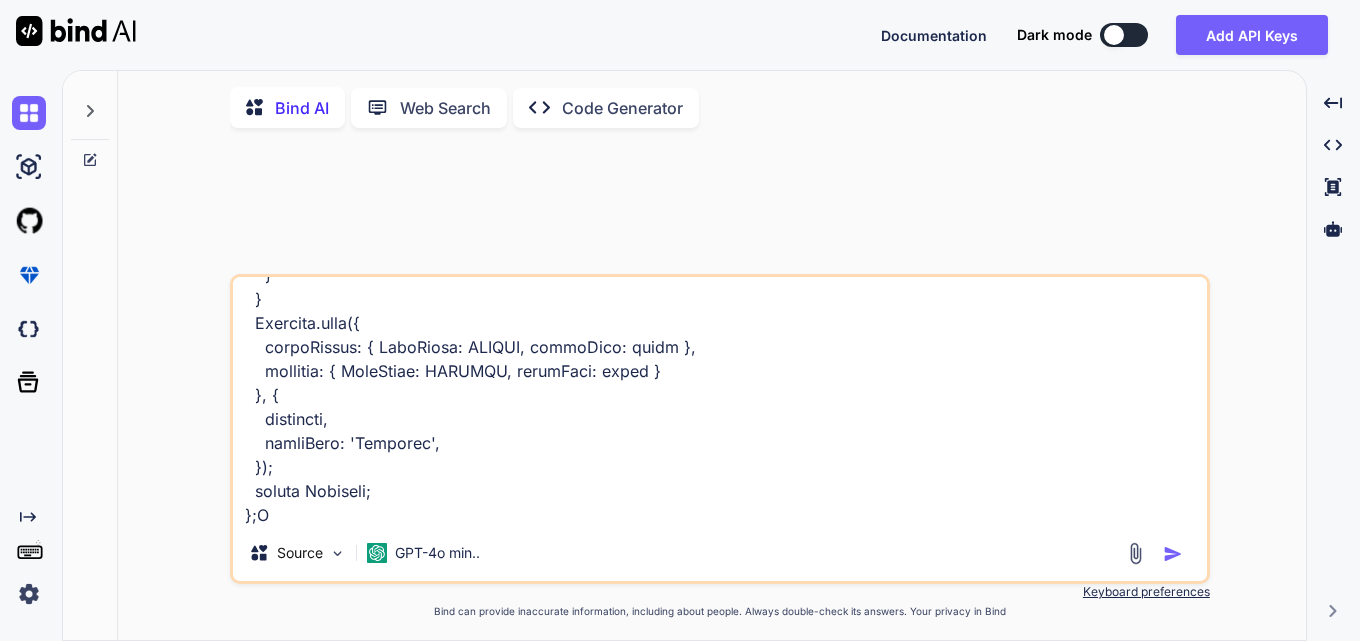 type on "'use strict';
const {
Model
} = require('sequelize');
module.exports = (sequelize, DataTypes) => {
class Airplane extends Model {
/**
* Helper method for defining associations.
* This method is not a part of Sequelize lifecycle.
* The `models/index` file will call this method automatically.
*/
static associate(models) {
// define association here
}
}
Airplane.init({
modelNumber: { DataTypes: STRING, allowNull: false },
capacity: { DataTypes: INTEGER, allowNull: false }
}, {
sequelize,
modelName: 'Airplane',
});
return Airplane;
};'use strict';
const {
Model
} = require('sequelize');
module.exports = (sequelize, DataTypes) => {
class Airplane extends Model {
/**
* Helper method for defining associations.
* This method is not a part of Sequelize lifecycle.
* The `models/index` file will call this method automatically.
*/
static associate(models) {
// define association here
}
}
Airplane.init({
..." 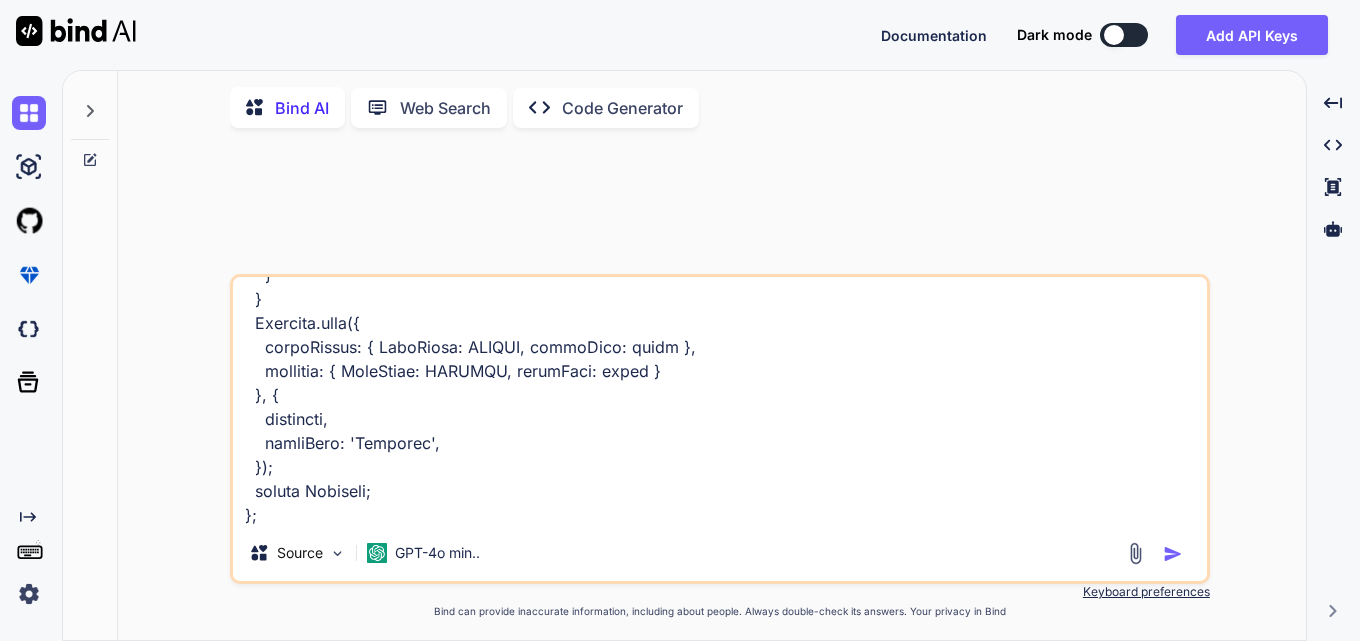 type on "'use strict';
const {
Model
} = require('sequelize');
module.exports = (sequelize, DataTypes) => {
class Airplane extends Model {
/**
* Helper method for defining associations.
* This method is not a part of Sequelize lifecycle.
* The `models/index` file will call this method automatically.
*/
static associate(models) {
// define association here
}
}
Airplane.init({
modelNumber: { DataTypes: STRING, allowNull: false },
capacity: { DataTypes: INTEGER, allowNull: false }
}, {
sequelize,
modelName: 'Airplane',
});
return Airplane;
};'use strict';
const {
Model
} = require('sequelize');
module.exports = (sequelize, DataTypes) => {
class Airplane extends Model {
/**
* Helper method for defining associations.
* This method is not a part of Sequelize lifecycle.
* The `models/index` file will call this method automatically.
*/
static associate(models) {
// define association here
}
}
Airplane.init({
..." 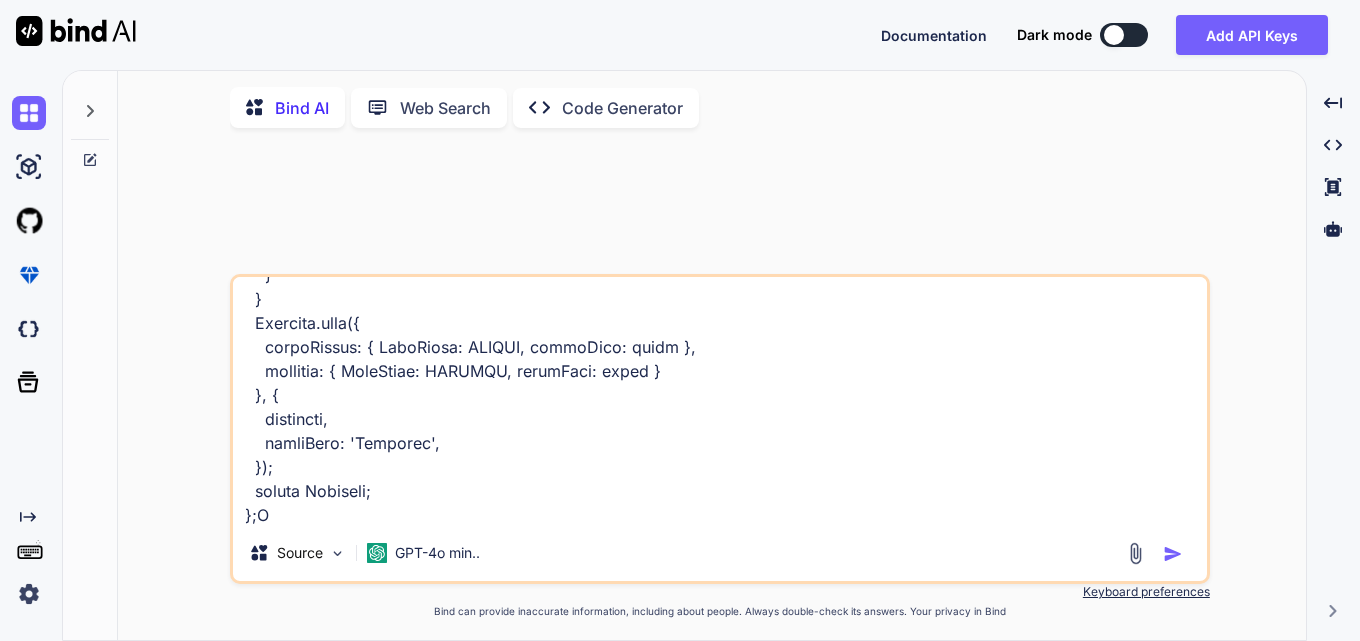 type on "'use strict';
const {
Model
} = require('sequelize');
module.exports = (sequelize, DataTypes) => {
class Airplane extends Model {
/**
* Helper method for defining associations.
* This method is not a part of Sequelize lifecycle.
* The `models/index` file will call this method automatically.
*/
static associate(models) {
// define association here
}
}
Airplane.init({
modelNumber: { DataTypes: STRING, allowNull: false },
capacity: { DataTypes: INTEGER, allowNull: false }
}, {
sequelize,
modelName: 'Airplane',
});
return Airplane;
};'use strict';
const {
Model
} = require('sequelize');
module.exports = (sequelize, DataTypes) => {
class Airplane extends Model {
/**
* Helper method for defining associations.
* This method is not a part of Sequelize lifecycle.
* The `models/index` file will call this method automatically.
*/
static associate(models) {
// define association here
}
}
Airplane.init({
..." 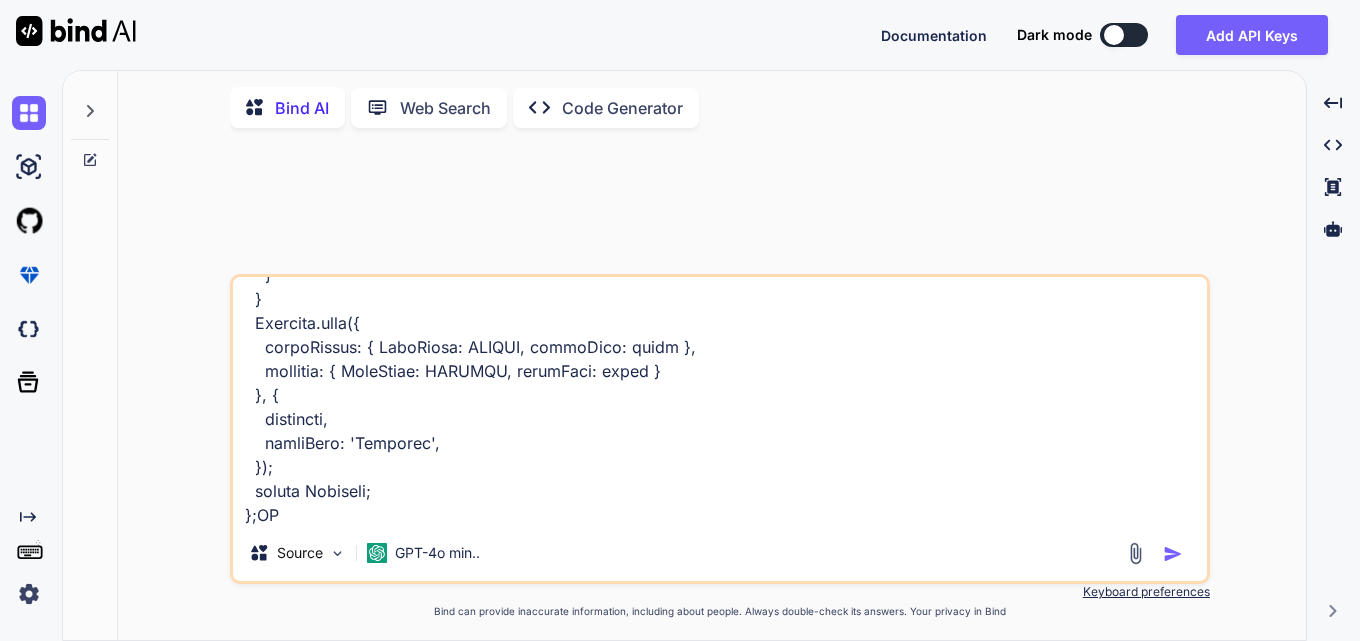 type on "'use strict';
const {
Model
} = require('sequelize');
module.exports = (sequelize, DataTypes) => {
class Airplane extends Model {
/**
* Helper method for defining associations.
* This method is not a part of Sequelize lifecycle.
* The `models/index` file will call this method automatically.
*/
static associate(models) {
// define association here
}
}
Airplane.init({
modelNumber: { DataTypes: STRING, allowNull: false },
capacity: { DataTypes: INTEGER, allowNull: false }
}, {
sequelize,
modelName: 'Airplane',
});
return Airplane;
};'use strict';
const {
Model
} = require('sequelize');
module.exports = (sequelize, DataTypes) => {
class Airplane extends Model {
/**
* Helper method for defining associations.
* This method is not a part of Sequelize lifecycle.
* The `models/index` file will call this method automatically.
*/
static associate(models) {
// define association here
}
}
Airplane.init({
..." 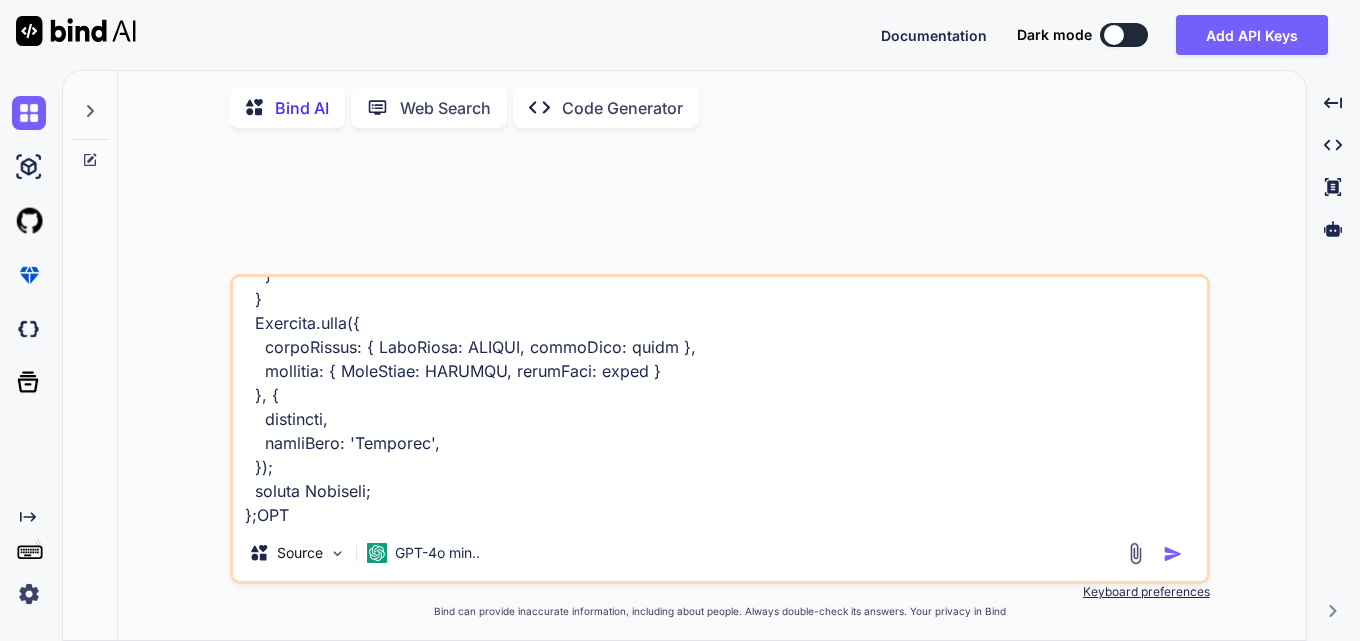 type on "'use strict';
const {
Model
} = require('sequelize');
module.exports = (sequelize, DataTypes) => {
class Airplane extends Model {
/**
* Helper method for defining associations.
* This method is not a part of Sequelize lifecycle.
* The `models/index` file will call this method automatically.
*/
static associate(models) {
// define association here
}
}
Airplane.init({
modelNumber: { DataTypes: STRING, allowNull: false },
capacity: { DataTypes: INTEGER, allowNull: false }
}, {
sequelize,
modelName: 'Airplane',
});
return Airplane;
};'use strict';
const {
Model
} = require('sequelize');
module.exports = (sequelize, DataTypes) => {
class Airplane extends Model {
/**
* Helper method for defining associations.
* This method is not a part of Sequelize lifecycle.
* The `models/index` file will call this method automatically.
*/
static associate(models) {
// define association here
}
}
Airplane.init({
..." 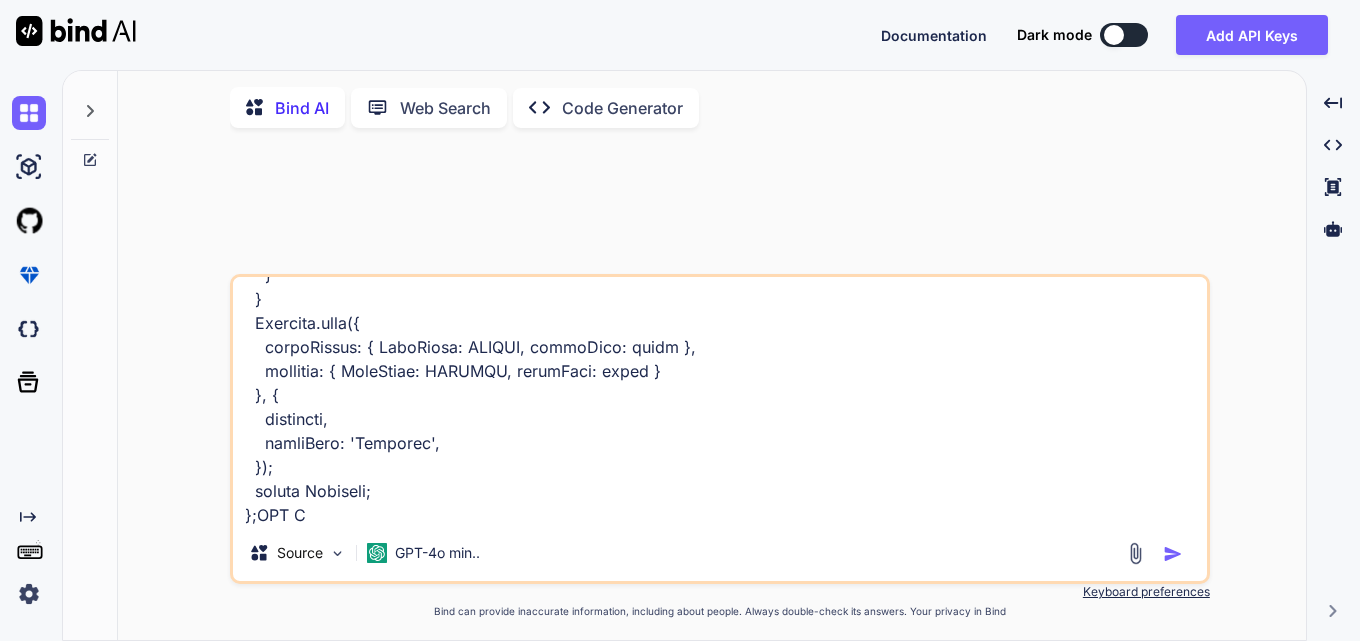 type on "'use strict';
const {
Model
} = require('sequelize');
module.exports = (sequelize, DataTypes) => {
class Airplane extends Model {
/**
* Helper method for defining associations.
* This method is not a part of Sequelize lifecycle.
* The `models/index` file will call this method automatically.
*/
static associate(models) {
// define association here
}
}
Airplane.init({
modelNumber: { DataTypes: STRING, allowNull: false },
capacity: { DataTypes: INTEGER, allowNull: false }
}, {
sequelize,
modelName: 'Airplane',
});
return Airplane;
};'use strict';
const {
Model
} = require('sequelize');
module.exports = (sequelize, DataTypes) => {
class Airplane extends Model {
/**
* Helper method for defining associations.
* This method is not a part of Sequelize lifecycle.
* The `models/index` file will call this method automatically.
*/
static associate(models) {
// define association here
}
}
Airplane.init({
..." 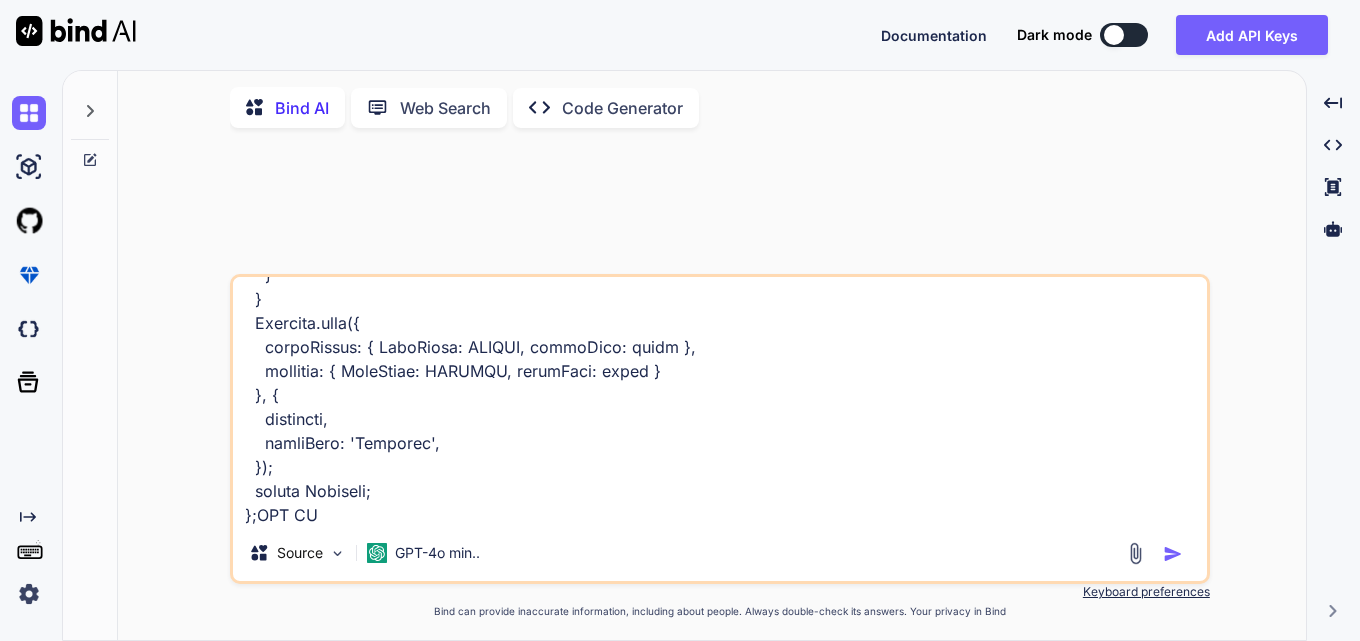 type on "'use strict';
const {
Model
} = require('sequelize');
module.exports = (sequelize, DataTypes) => {
class Airplane extends Model {
/**
* Helper method for defining associations.
* This method is not a part of Sequelize lifecycle.
* The `models/index` file will call this method automatically.
*/
static associate(models) {
// define association here
}
}
Airplane.init({
modelNumber: { DataTypes: STRING, allowNull: false },
capacity: { DataTypes: INTEGER, allowNull: false }
}, {
sequelize,
modelName: 'Airplane',
});
return Airplane;
};'use strict';
const {
Model
} = require('sequelize');
module.exports = (sequelize, DataTypes) => {
class Airplane extends Model {
/**
* Helper method for defining associations.
* This method is not a part of Sequelize lifecycle.
* The `models/index` file will call this method automatically.
*/
static associate(models) {
// define association here
}
}
Airplane.init({
..." 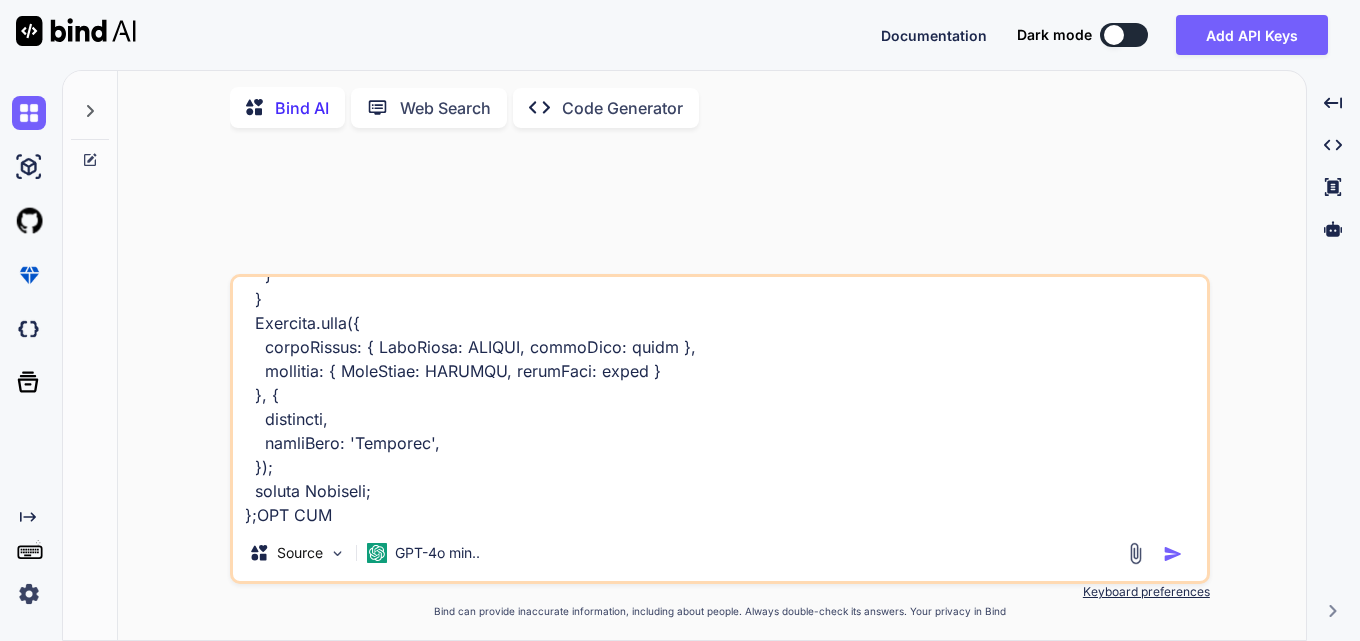 type on "'use strict';
const {
Model
} = require('sequelize');
module.exports = (sequelize, DataTypes) => {
class Airplane extends Model {
/**
* Helper method for defining associations.
* This method is not a part of Sequelize lifecycle.
* The `models/index` file will call this method automatically.
*/
static associate(models) {
// define association here
}
}
Airplane.init({
modelNumber: { DataTypes: STRING, allowNull: false },
capacity: { DataTypes: INTEGER, allowNull: false }
}, {
sequelize,
modelName: 'Airplane',
});
return Airplane;
};'use strict';
const {
Model
} = require('sequelize');
module.exports = (sequelize, DataTypes) => {
class Airplane extends Model {
/**
* Helper method for defining associations.
* This method is not a part of Sequelize lifecycle.
* The `models/index` file will call this method automatically.
*/
static associate(models) {
// define association here
}
}
Airplane.init({
..." 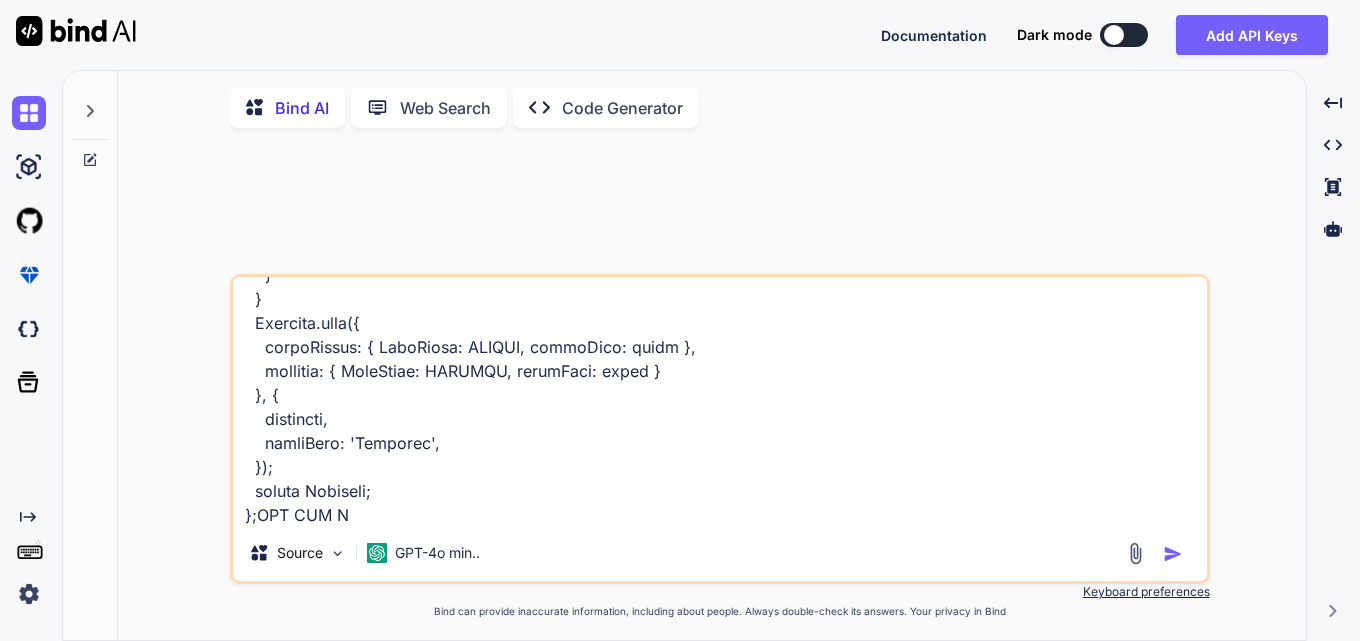 type 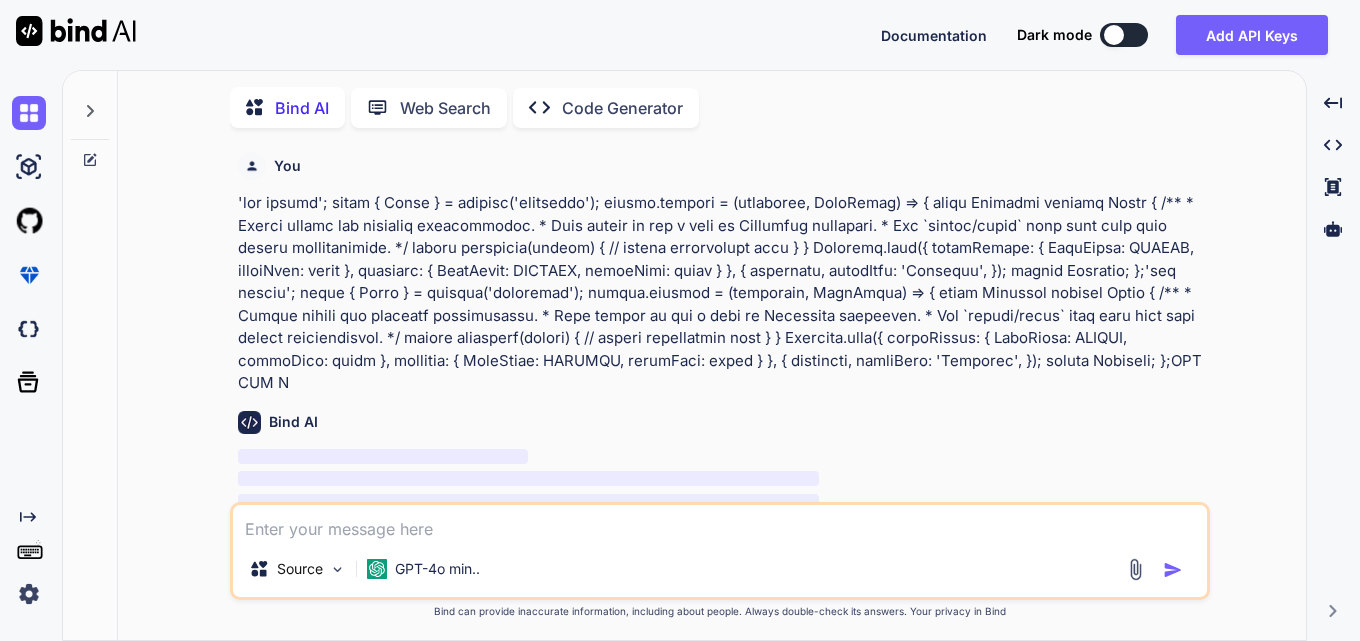 scroll, scrollTop: 0, scrollLeft: 0, axis: both 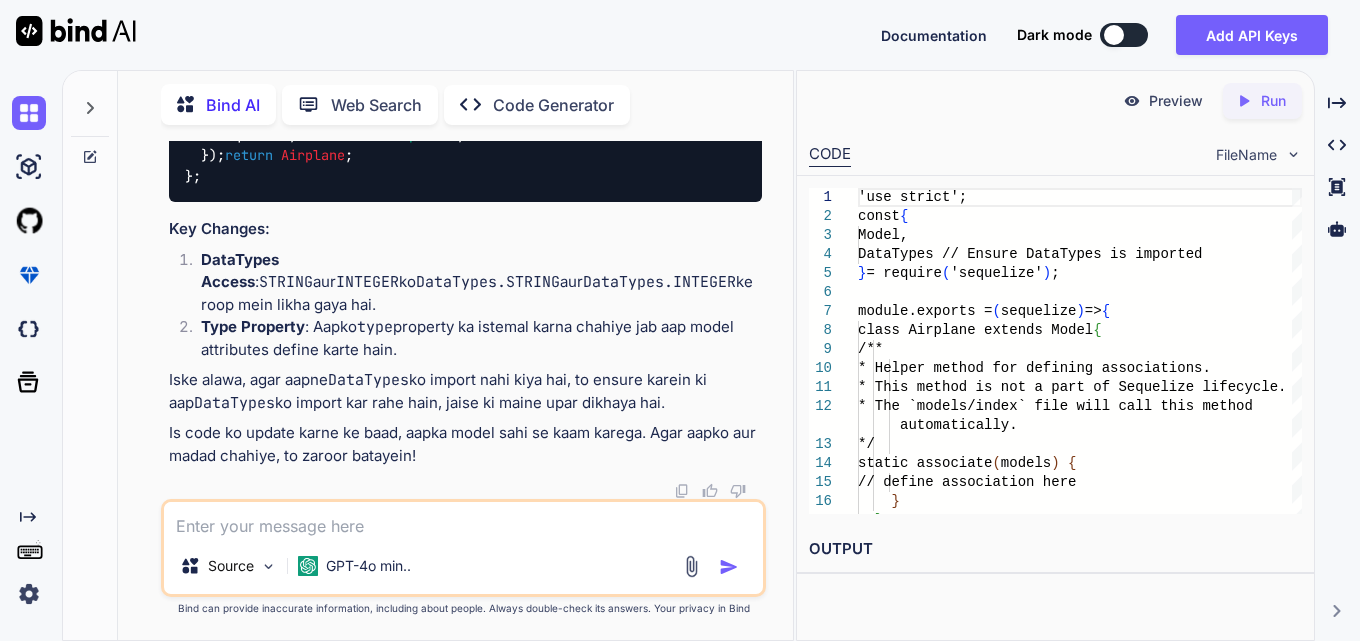 type on "x" 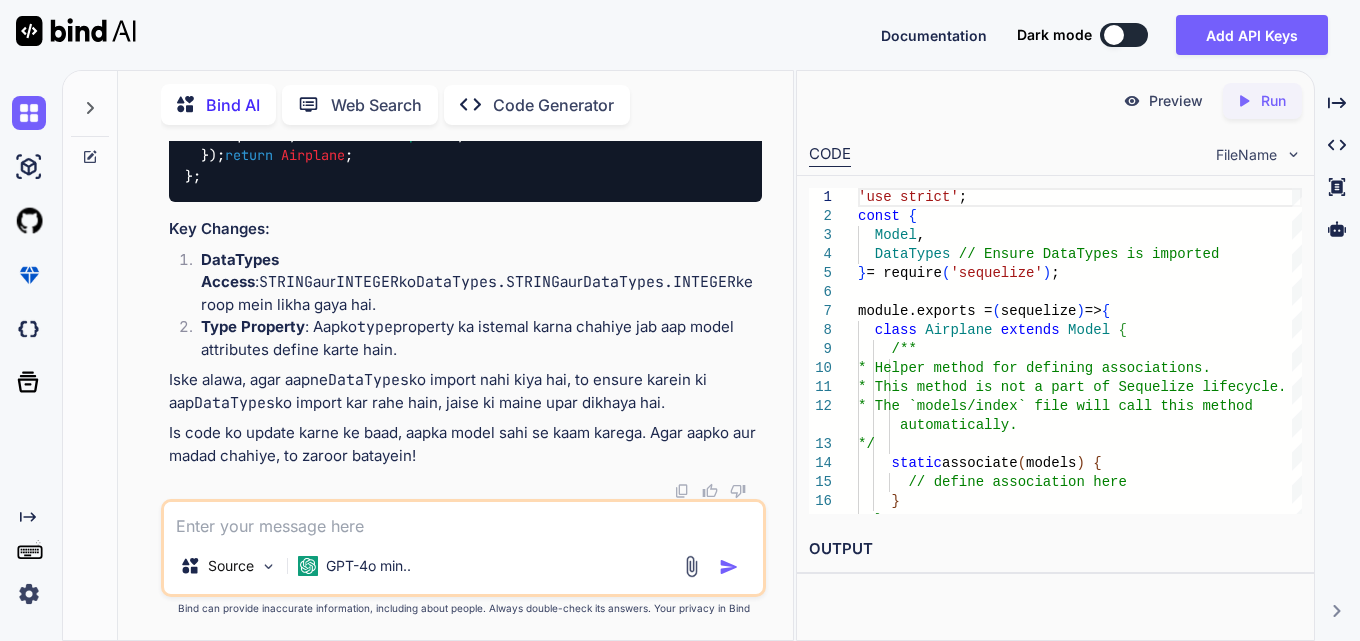 scroll, scrollTop: 852, scrollLeft: 0, axis: vertical 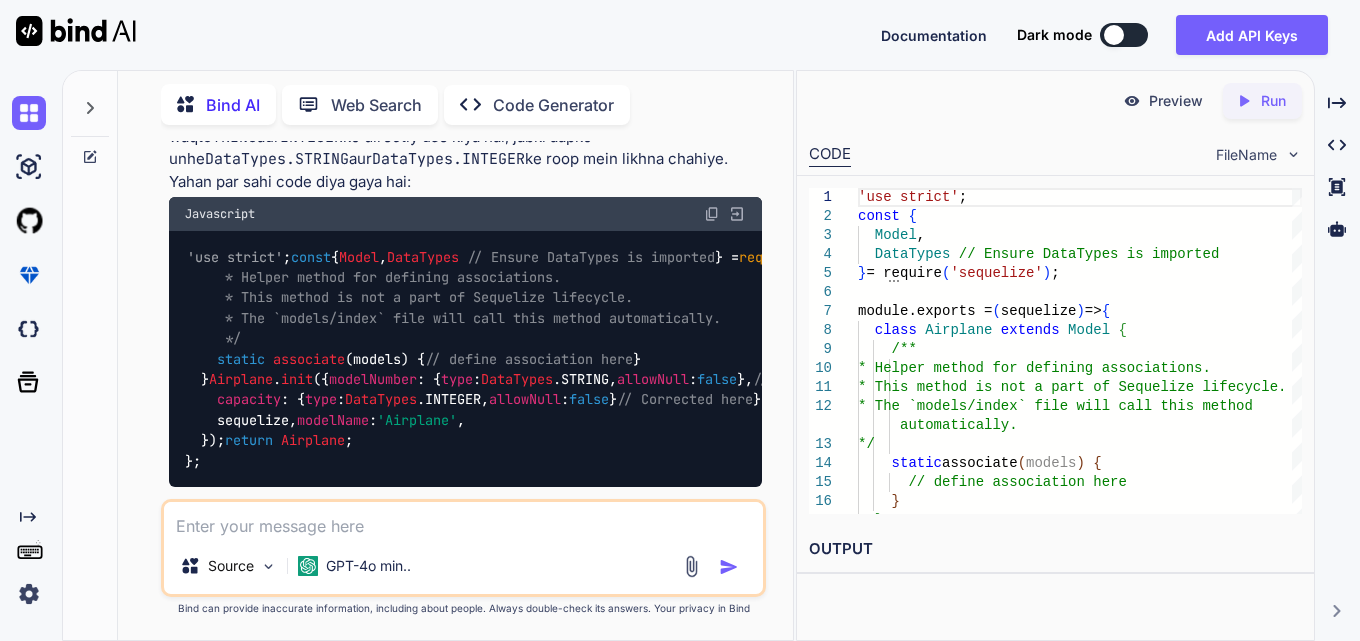 click at bounding box center (712, 214) 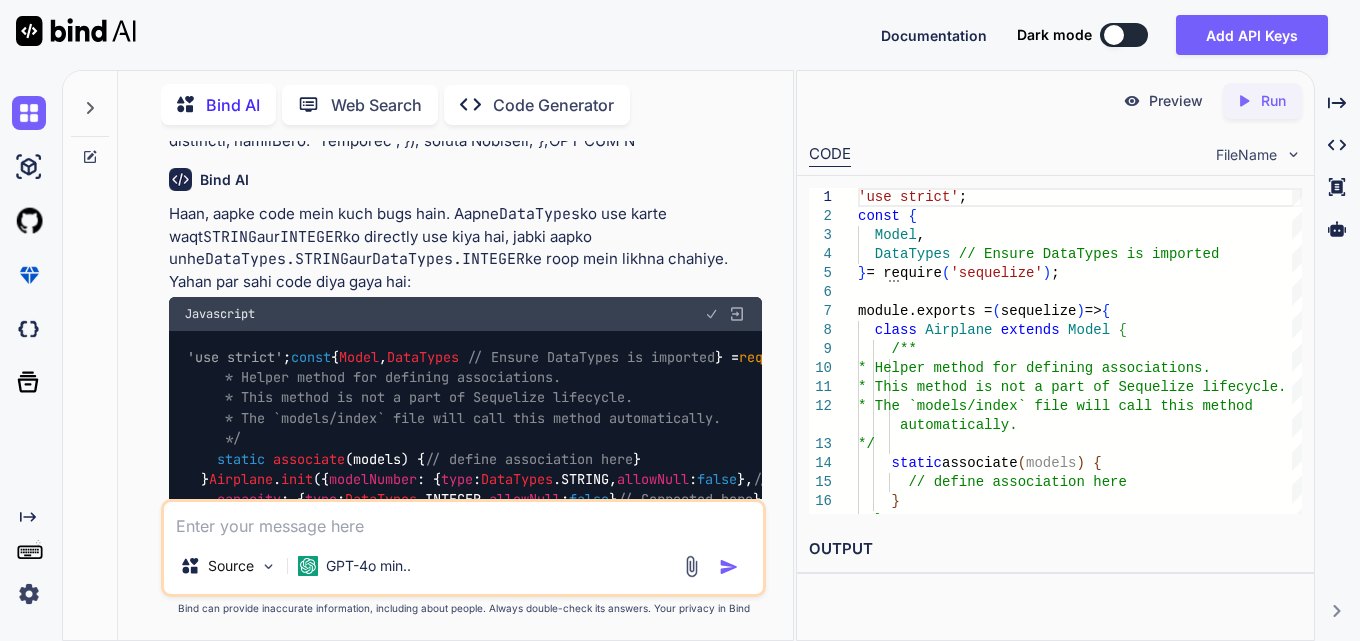 scroll, scrollTop: 452, scrollLeft: 0, axis: vertical 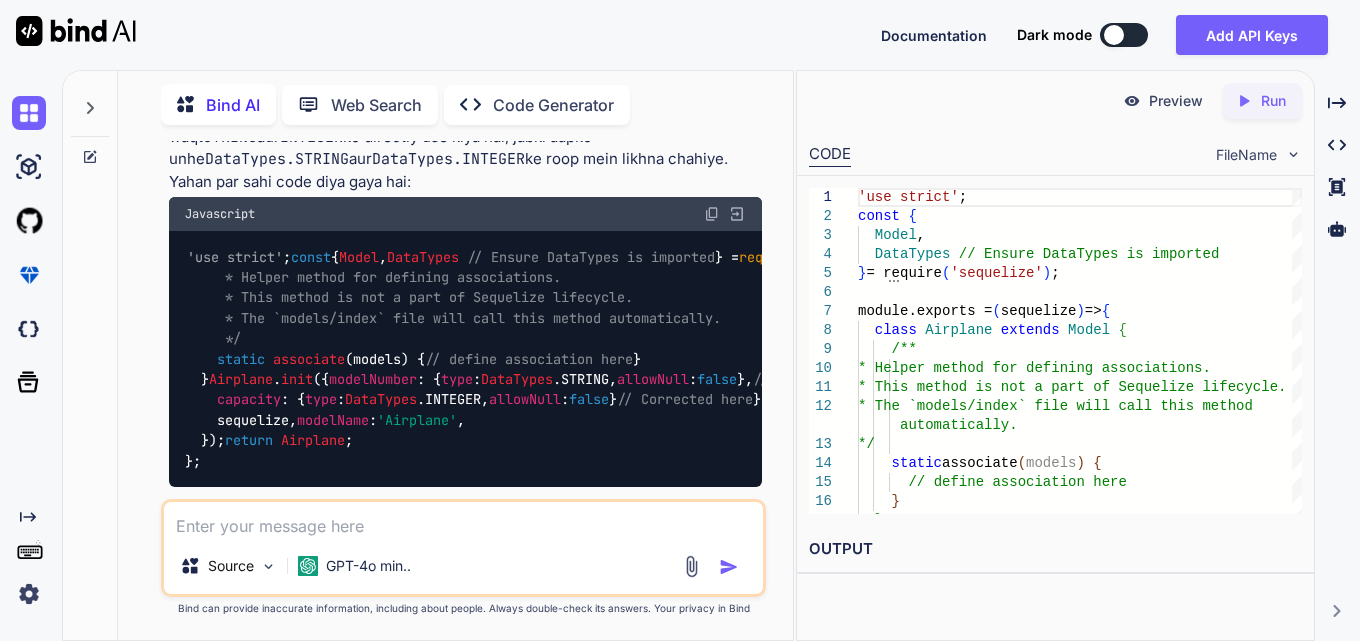 click on "You Bind AI Haan, aapke code mein kuch bugs hain. Aapne  DataTypes  ko use karte waqt  STRING  aur  INTEGER  ko directly use kiya hai, jabki aapko unhe  DataTypes.STRING  aur  DataTypes.INTEGER  ke roop mein likhna chahiye. Yahan par sahi code diya gaya hai:
Javascript 'use strict' ;
const  {
Model ,
DataTypes   // Ensure DataTypes is imported
} =  require ( 'sequelize' );
module . exports  =  ( sequelize ) =>  {
class   Airplane   extends   Model  {
/**
* Helper method for defining associations.
* This method is not a part of Sequelize lifecycle.
* The `models/index` file will call this method automatically.
*/
static   associate ( models ) {
// define association here
}
}
Airplane . init ({
modelNumber : {  type :  DataTypes . STRING ,  allowNull :  false  },  // Corrected here
capacity : {  type :  DataTypes . INTEGER ,  allowNull :  false  }  // Corrected here
}, {
sequelize,
modelName :  'Airplane' ,
});
return" at bounding box center [463, 390] 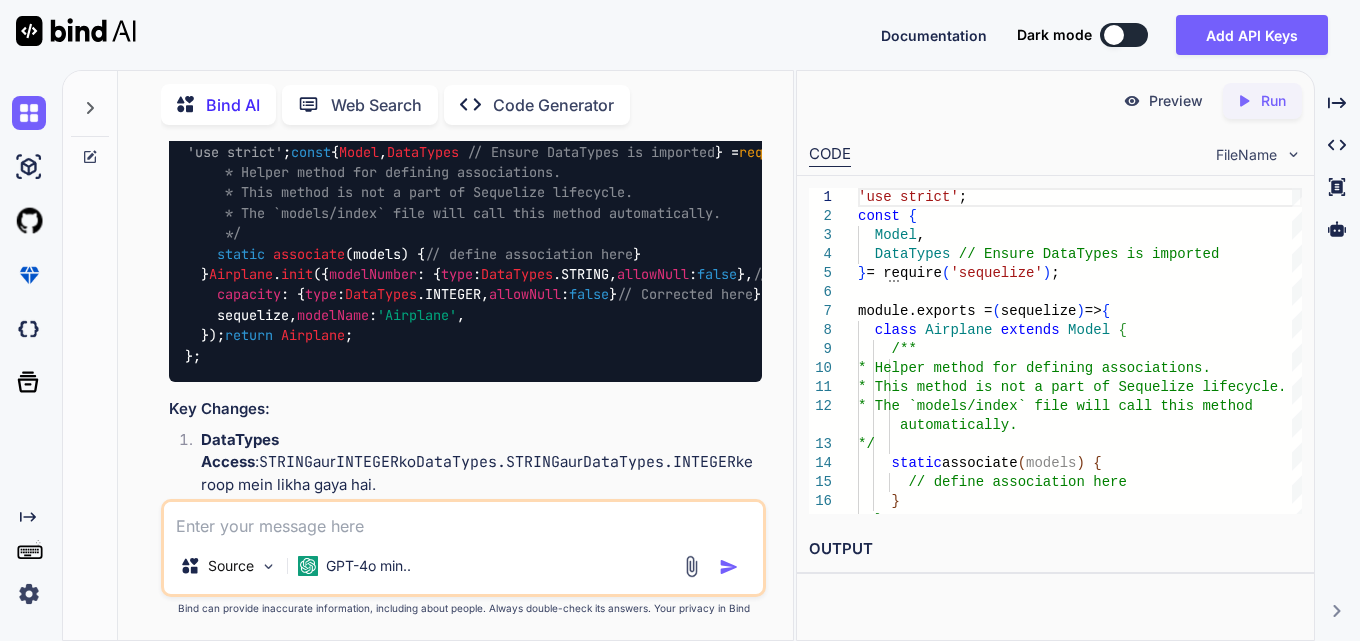 scroll, scrollTop: 552, scrollLeft: 0, axis: vertical 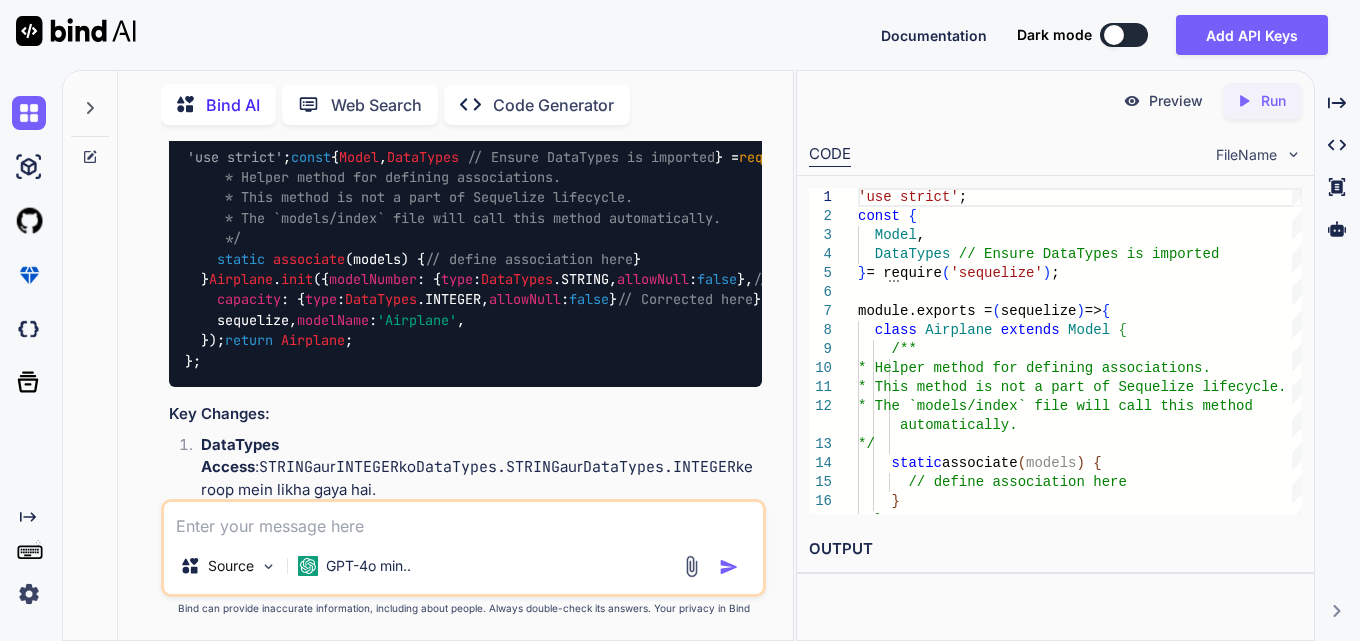 click at bounding box center [463, 520] 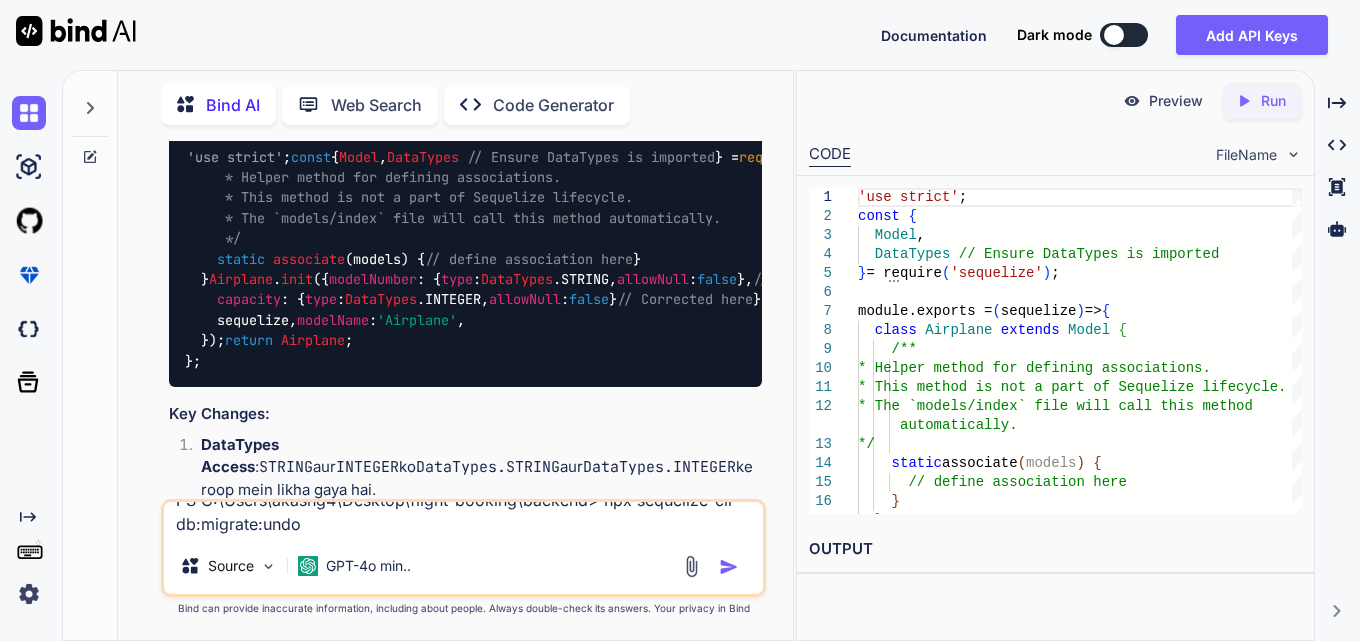 scroll, scrollTop: 0, scrollLeft: 0, axis: both 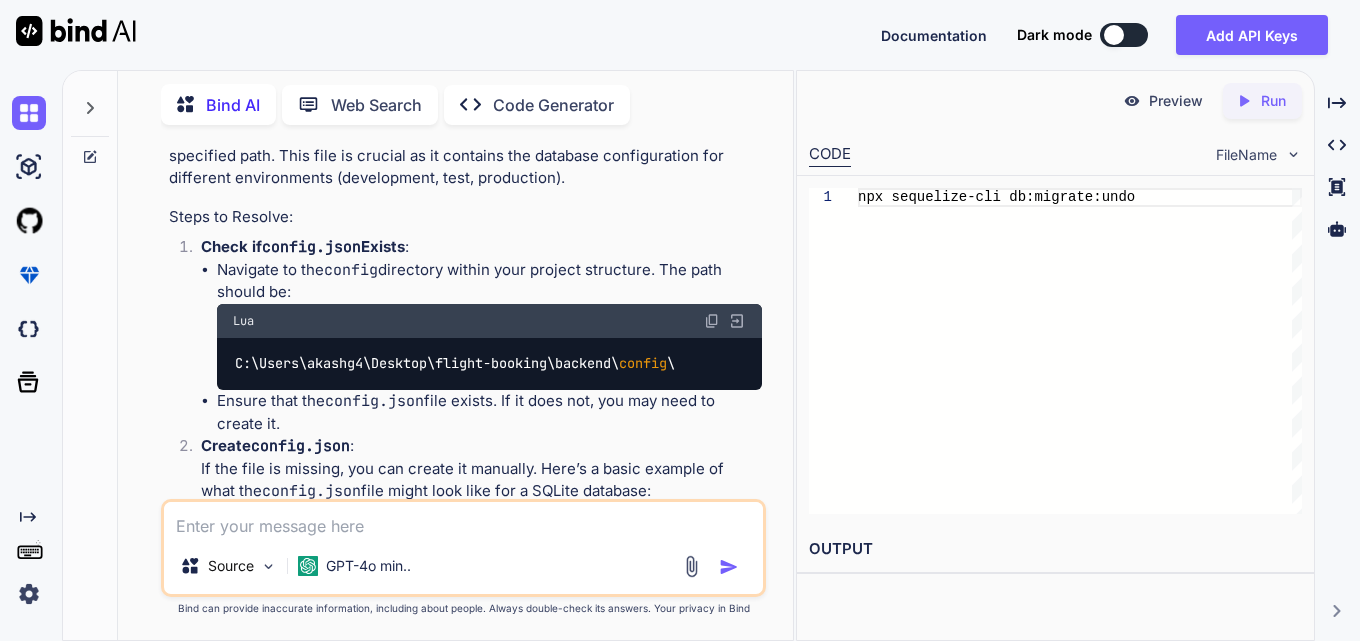 click at bounding box center (712, -47) 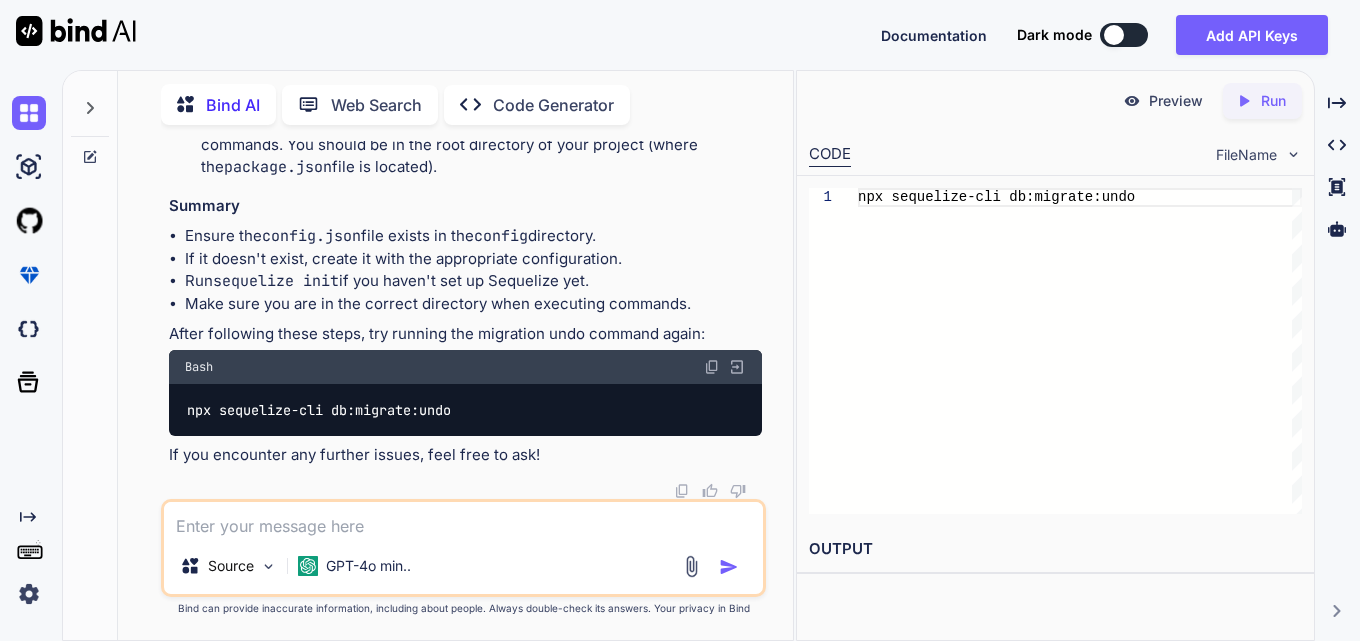 scroll, scrollTop: 2989, scrollLeft: 0, axis: vertical 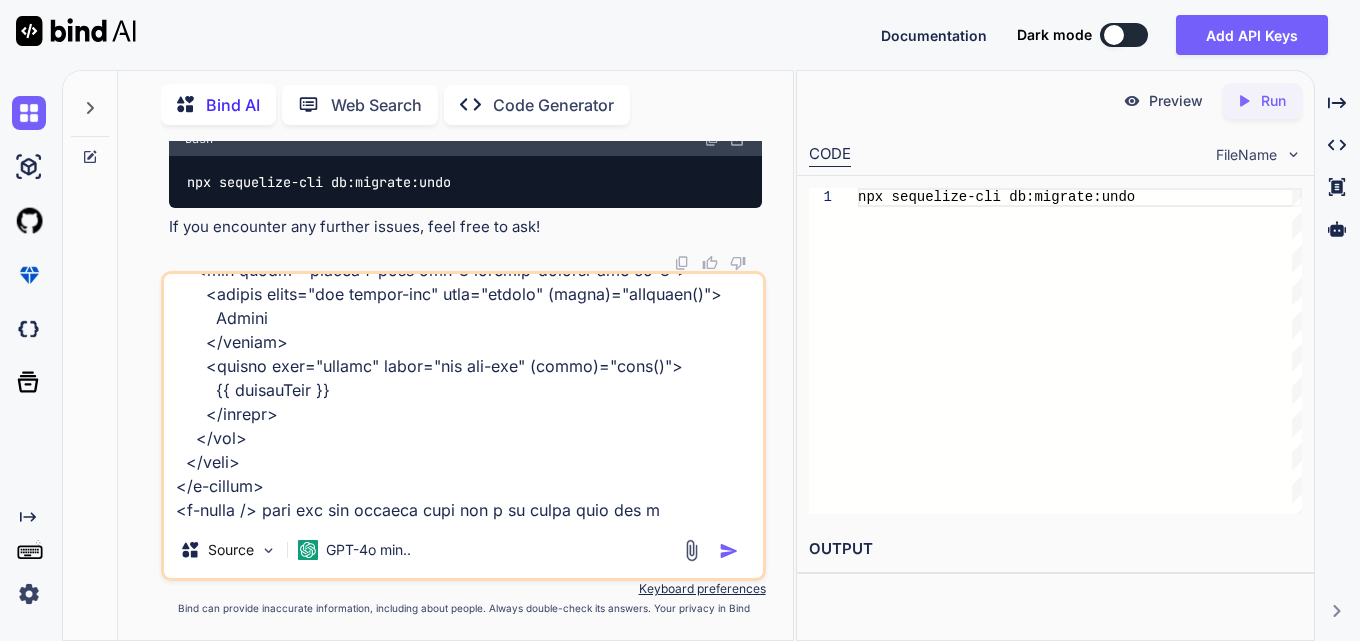 type on "<div class="cstm-table">
<p-table
[hidden]="!showData"
#dt
[value]="allPositions"
[rows]="size"
[first]="(page - 1) * size"
[columns]="cols"
[paginator]="true"
[totalRecords]="totalRecords"
[sortMode]="'multiple'"
[rowsPerPageOptions]="[5, 10, 25, 50, 100]"
[globalFilterFields]="[
'status',
'position',
'description',
'primary_position',
'assignment_start',
'assignment_end',
'reason_code',
'action'
]"
[tableStyle]="{ 'min-width': '75rem' }"
[rowHover]="true"
[lazy]="true"
[dataKey]="'id'"
[showCurrentPageReport]="true"
currentPageReportTemplate="Showing {first} to {last} of {totalRecords} entries"
(onLazyLoad)="fetchAllPositions($event)"
[scrollable]="true"
>
<ng-template #caption>
<div
class="d-flex justify-content-end align-items-center mb-4"
style="gap: 10px"
>
<p-button
label="Add Position"
severity="info"
..." 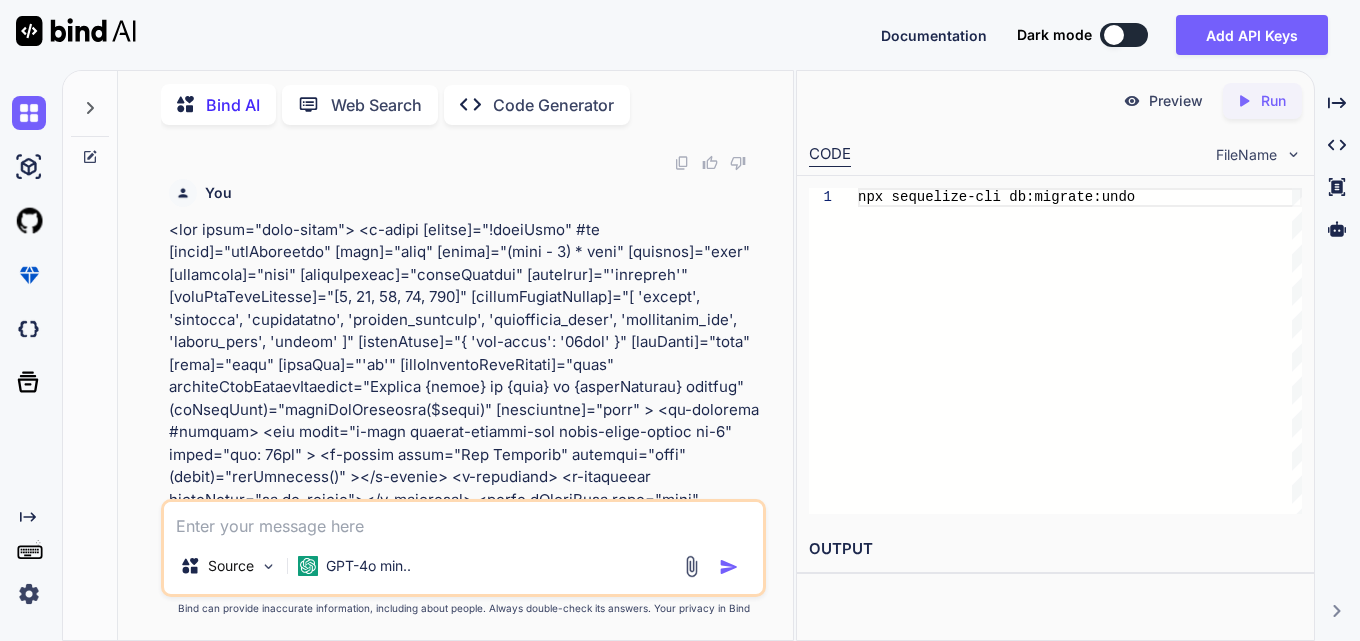 scroll, scrollTop: 0, scrollLeft: 0, axis: both 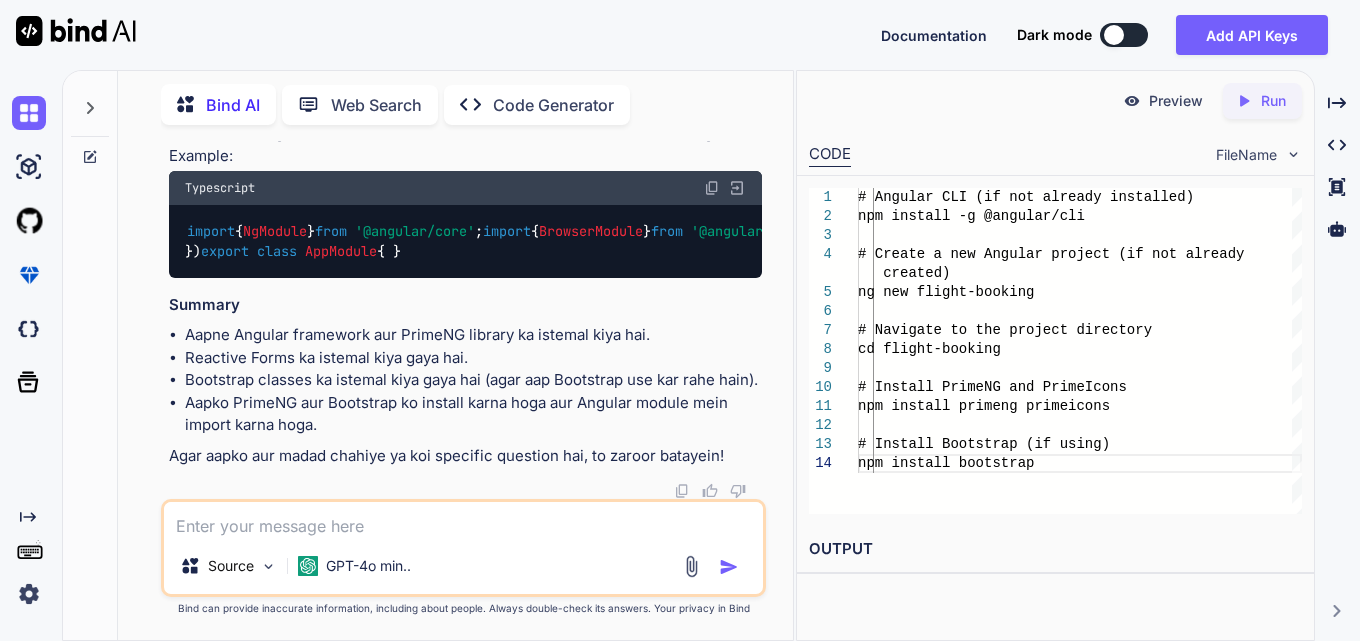 click at bounding box center (463, 520) 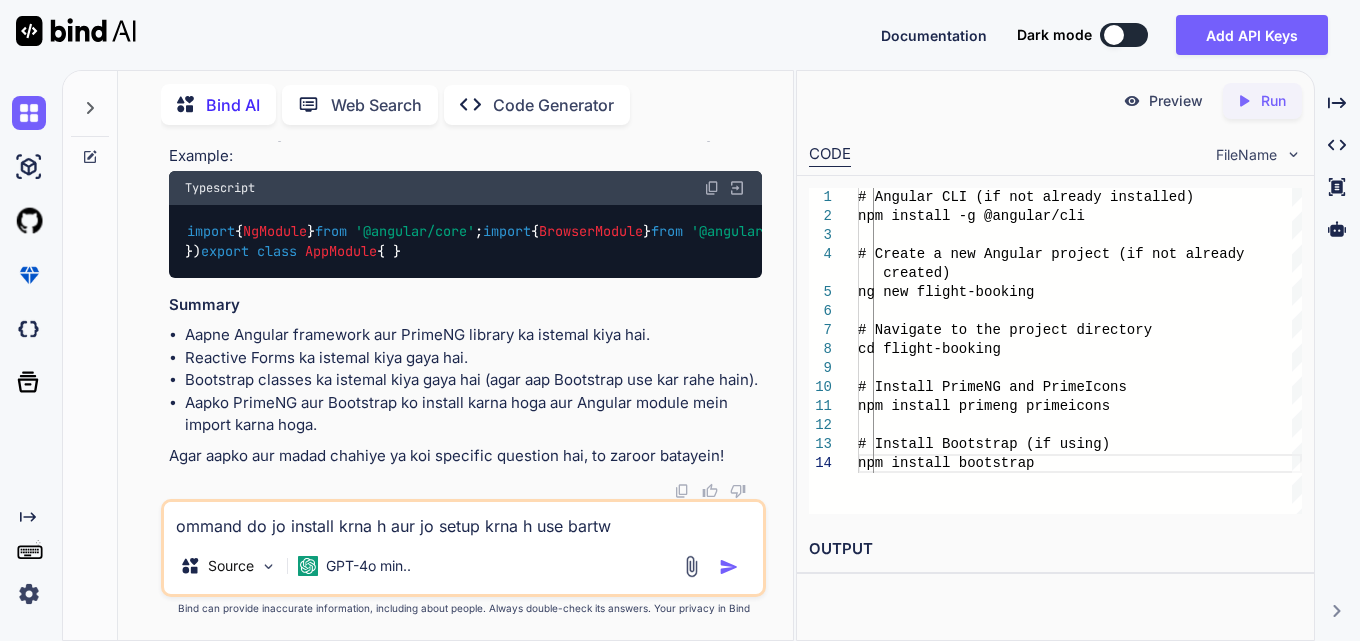 type on "ommand do jo install krna h aur jo setup krna h use bartwo" 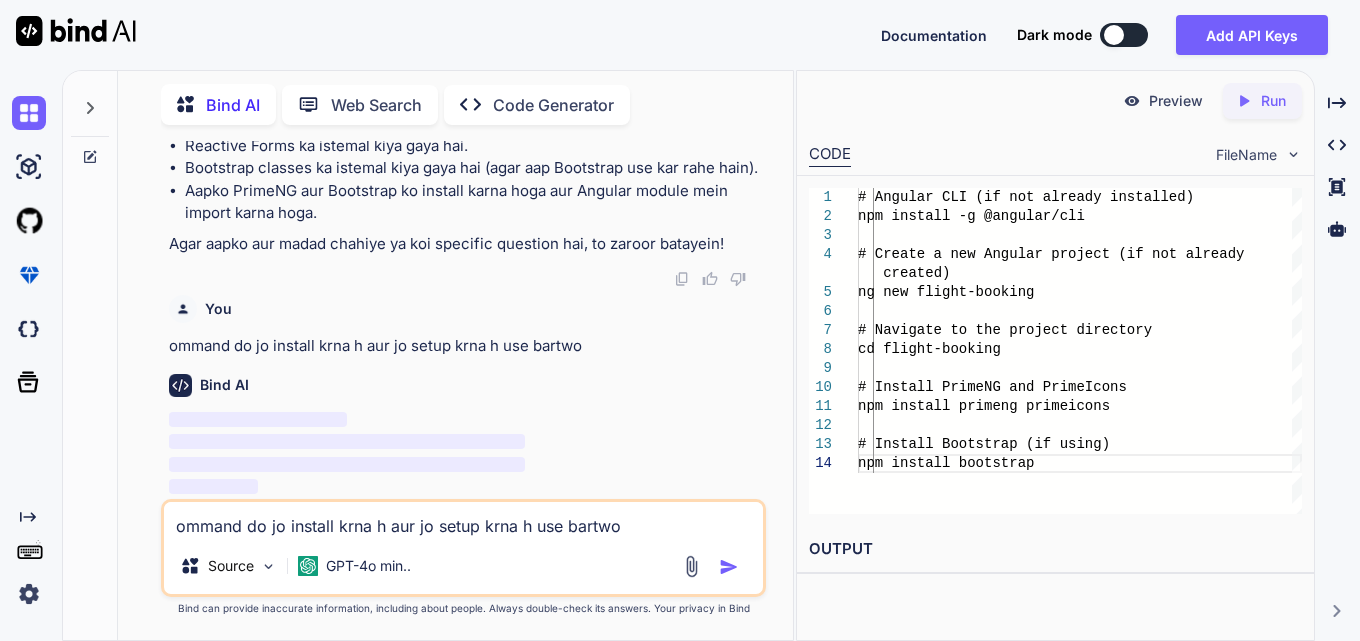 type 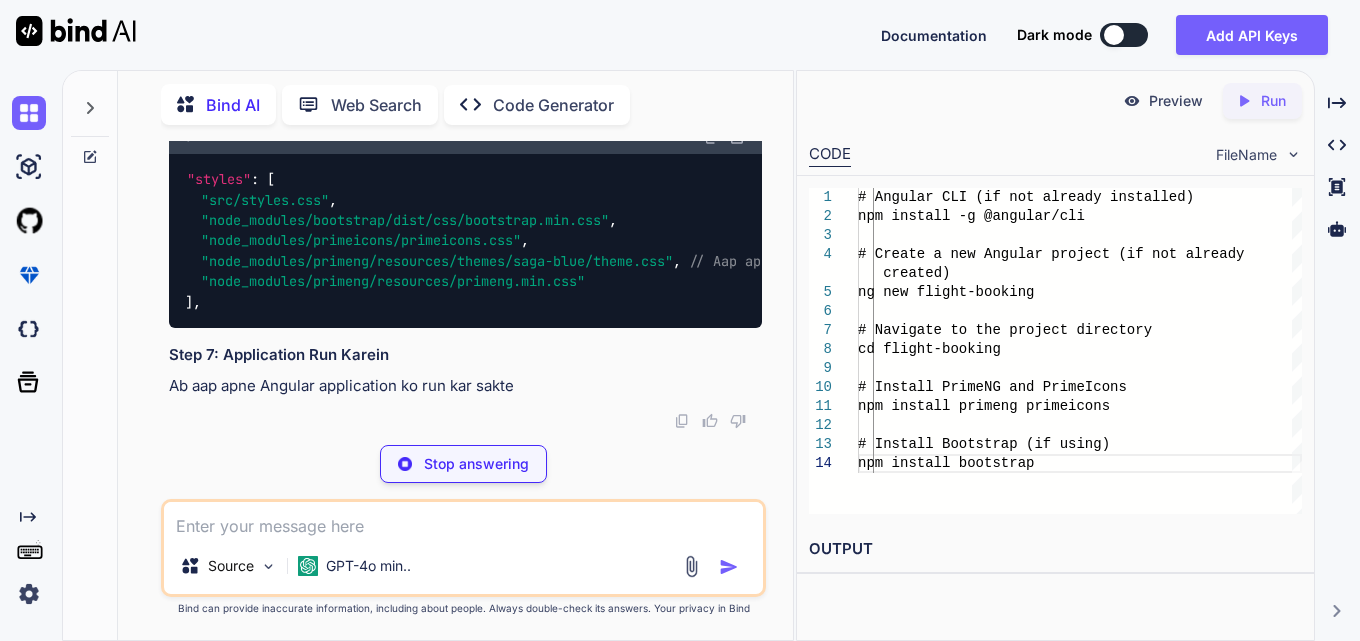 scroll, scrollTop: 8417, scrollLeft: 0, axis: vertical 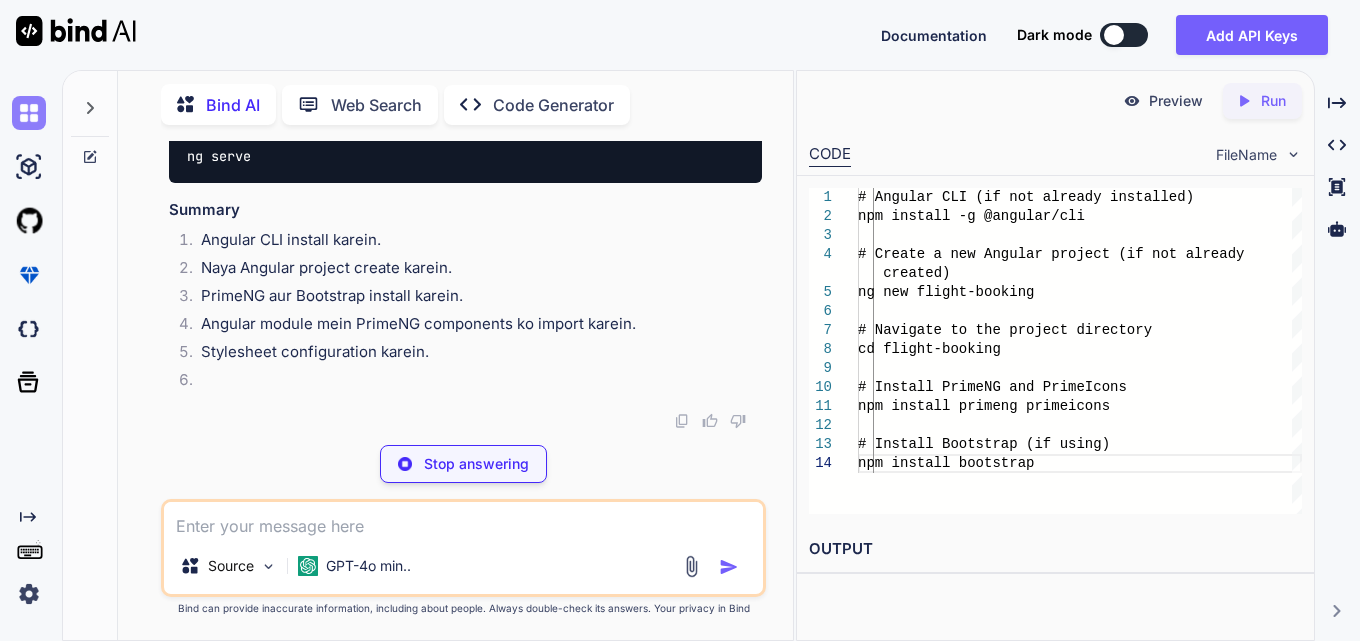 click at bounding box center [29, 113] 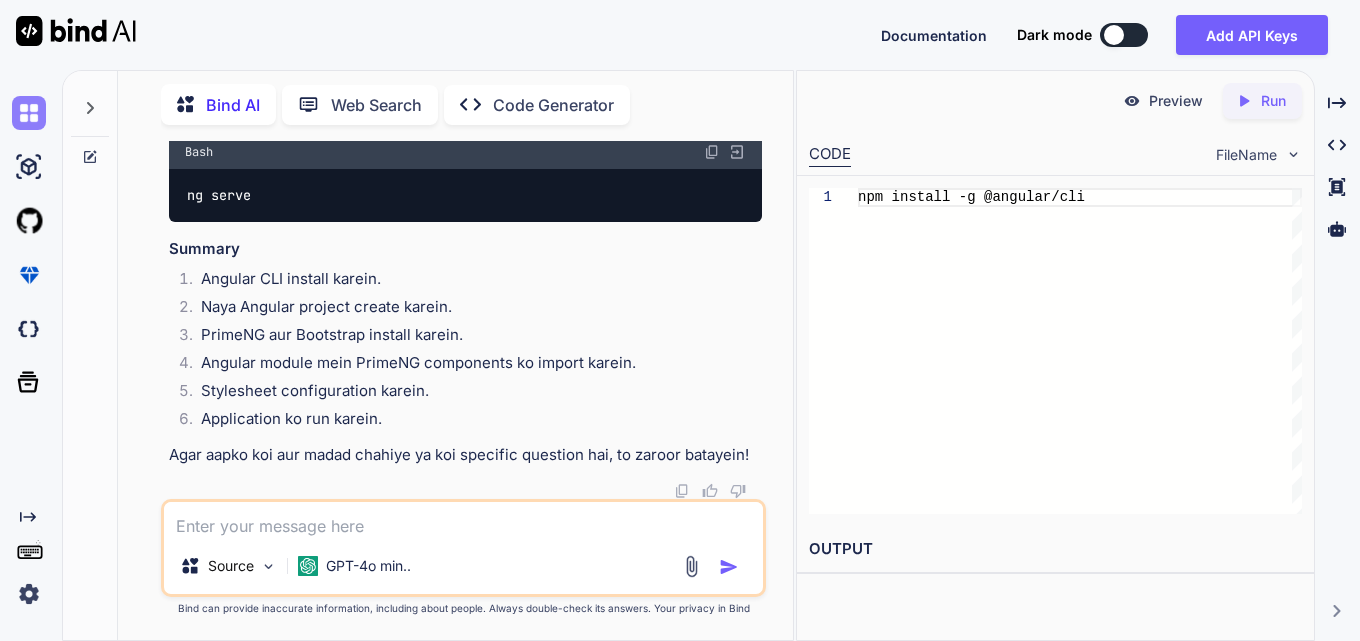click at bounding box center (29, 113) 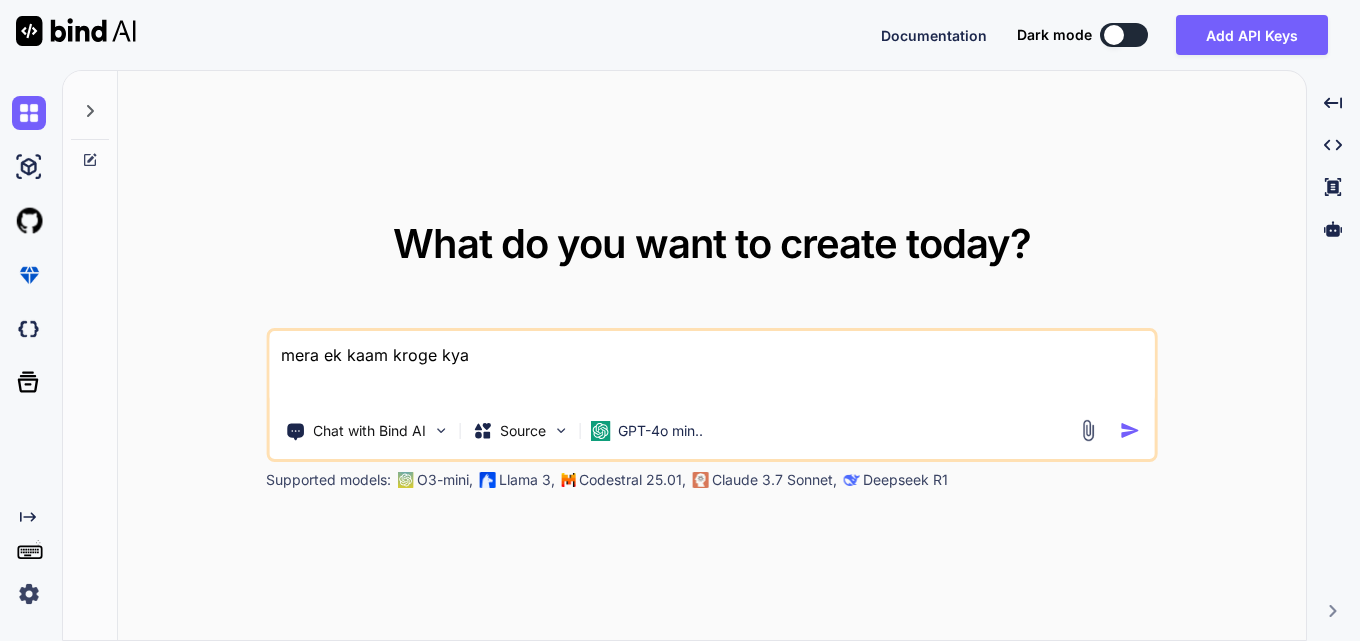 type on "x" 